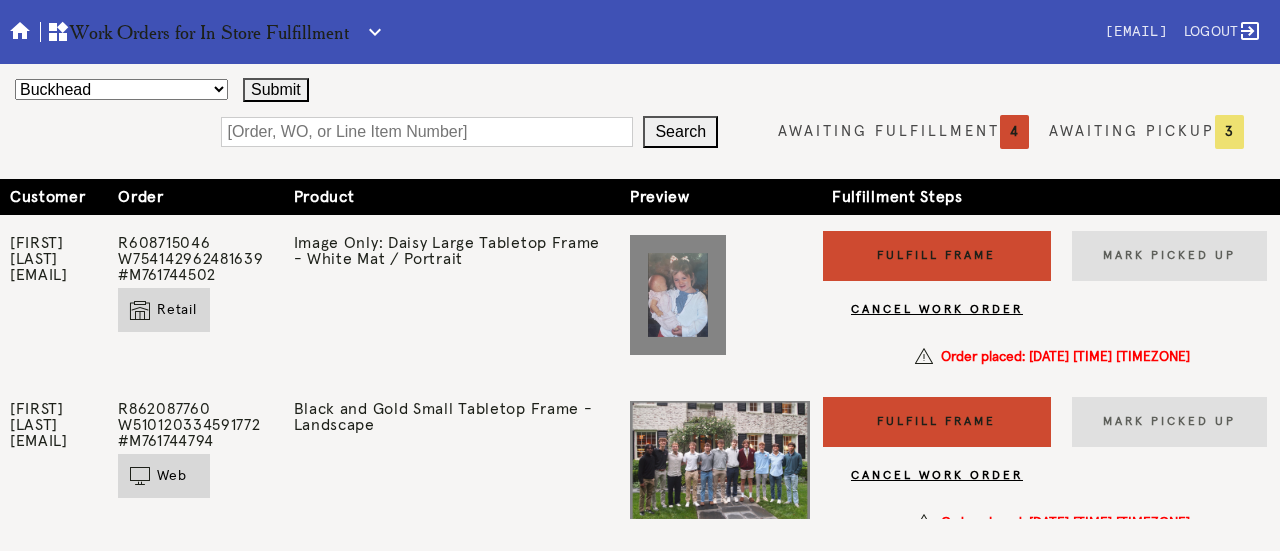 scroll, scrollTop: 0, scrollLeft: 0, axis: both 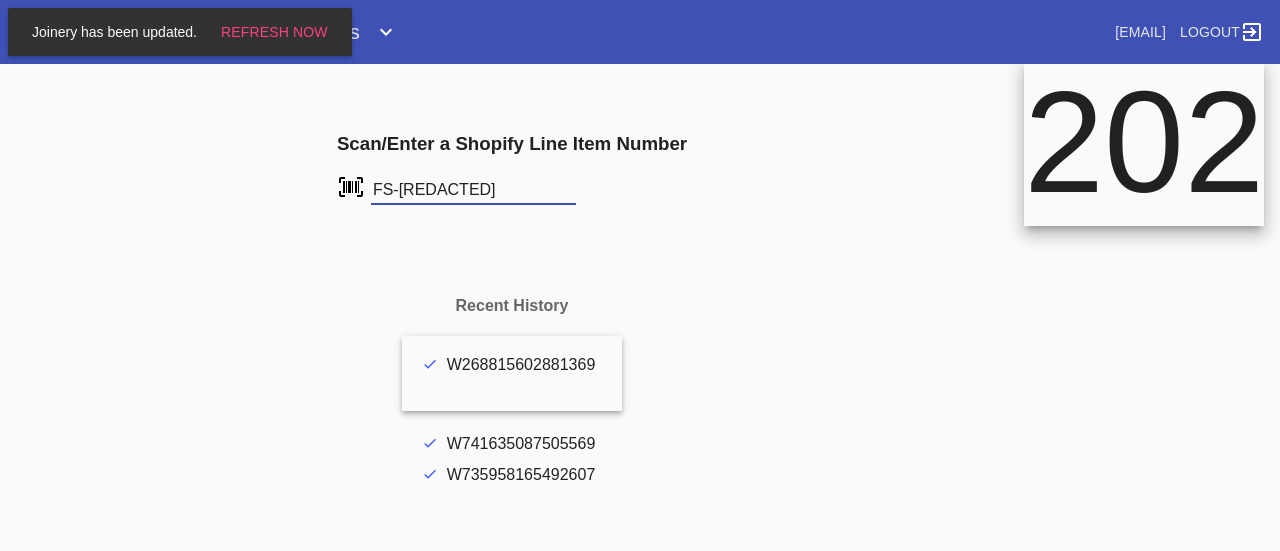 type on "FS-[REDACTED]" 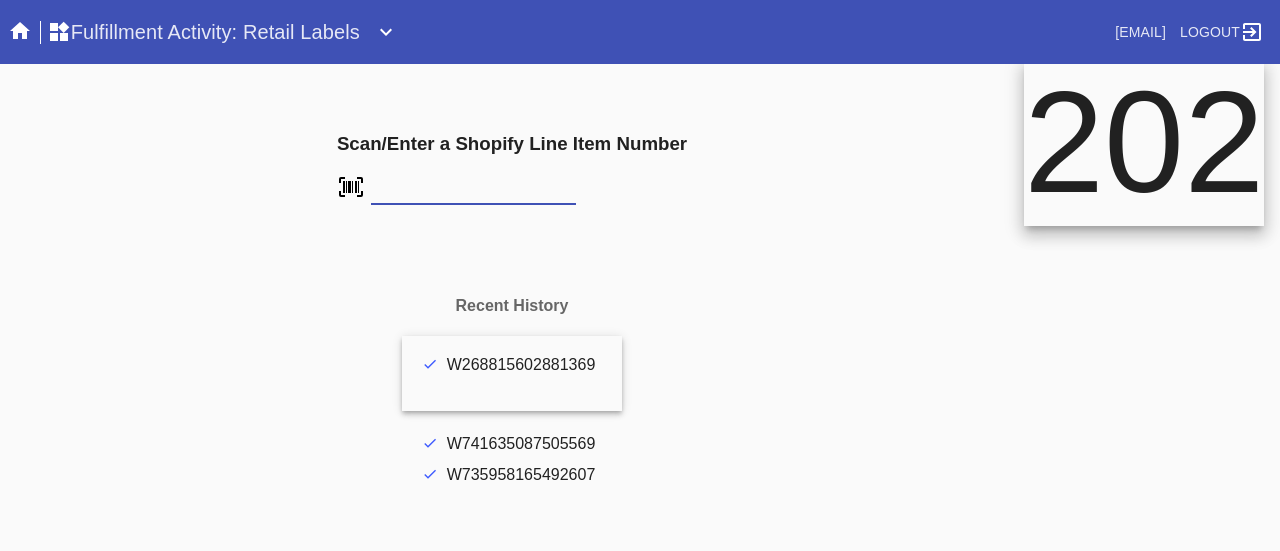 scroll, scrollTop: 0, scrollLeft: 0, axis: both 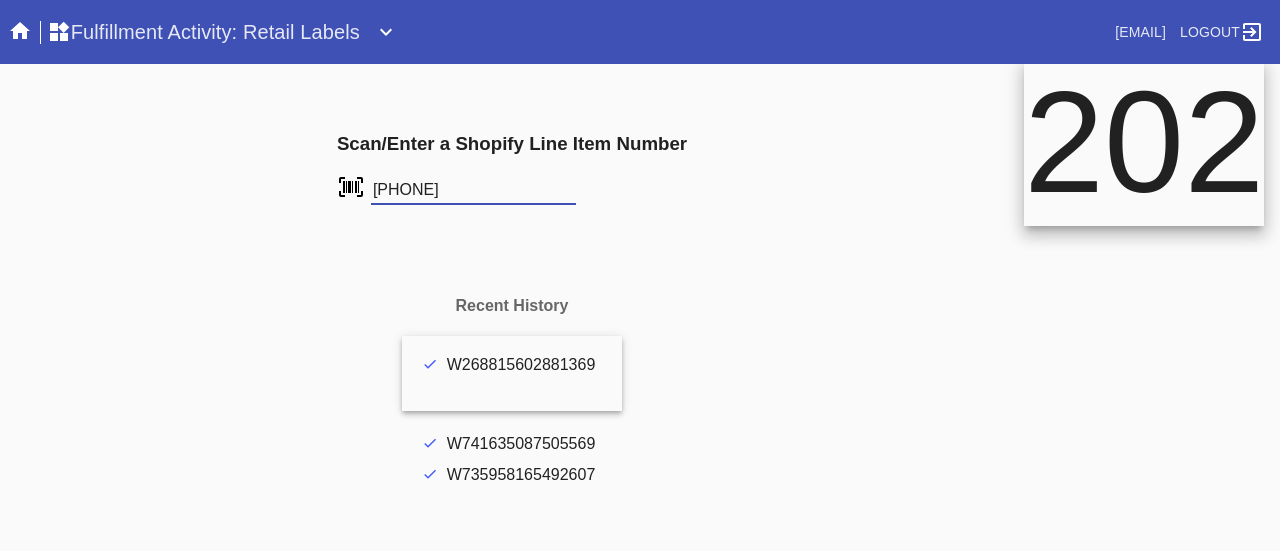 type on "FS-546891819" 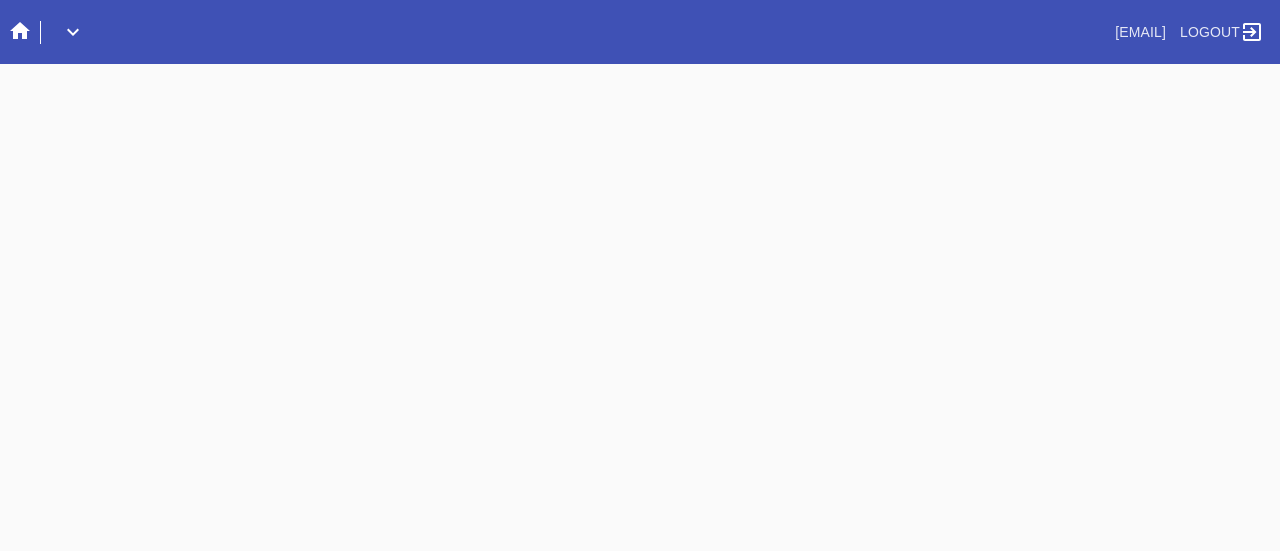 scroll, scrollTop: 0, scrollLeft: 0, axis: both 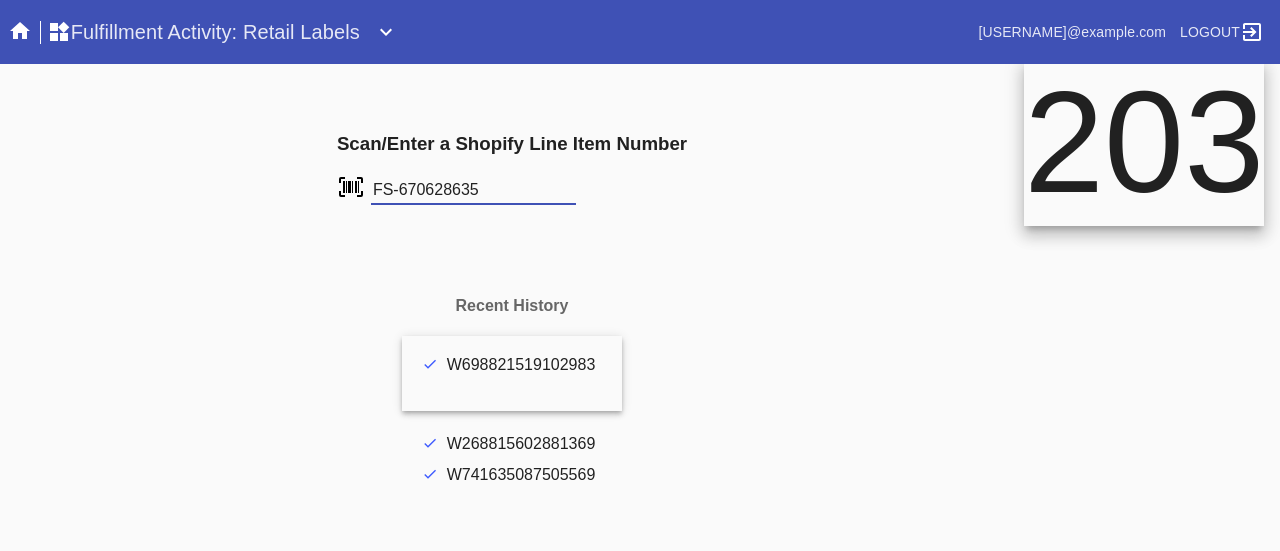 type on "FS-670628635" 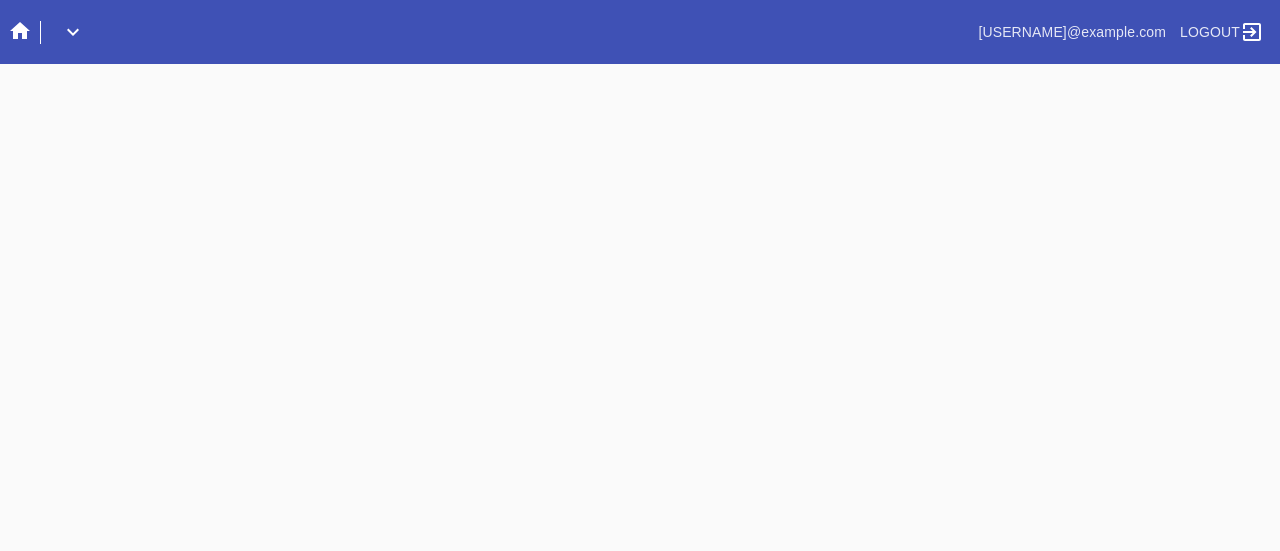 scroll, scrollTop: 0, scrollLeft: 0, axis: both 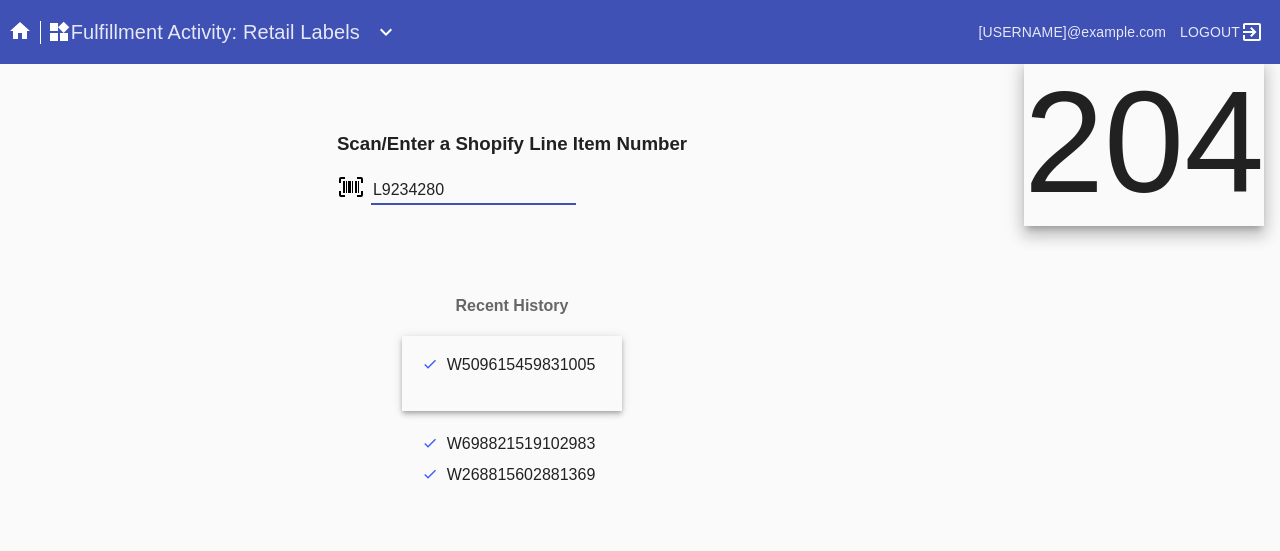 type on "L9234280" 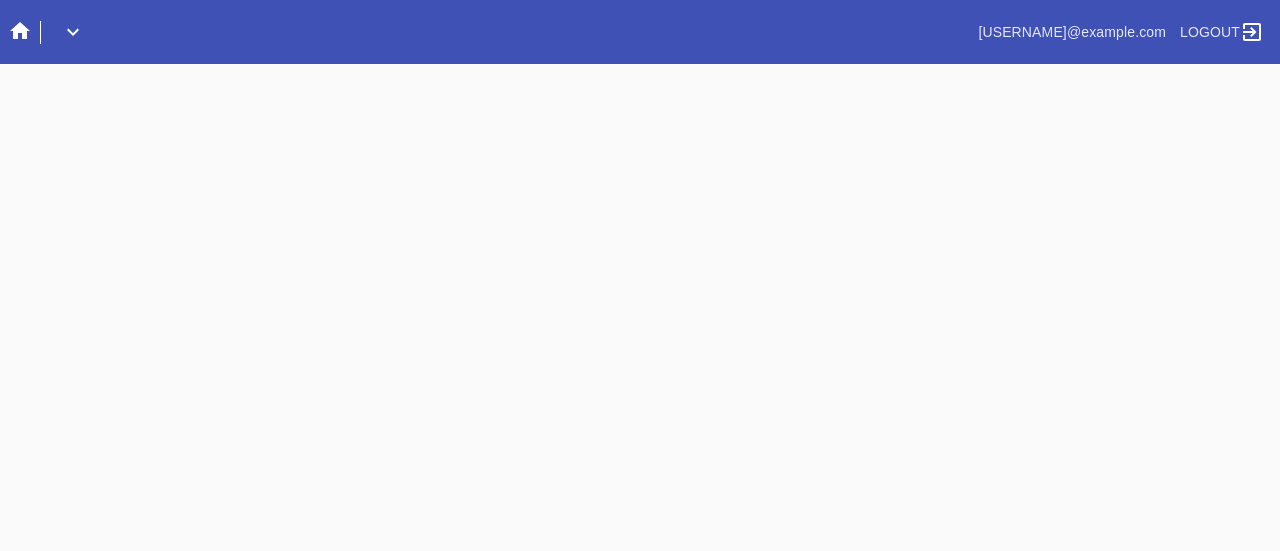 scroll, scrollTop: 0, scrollLeft: 0, axis: both 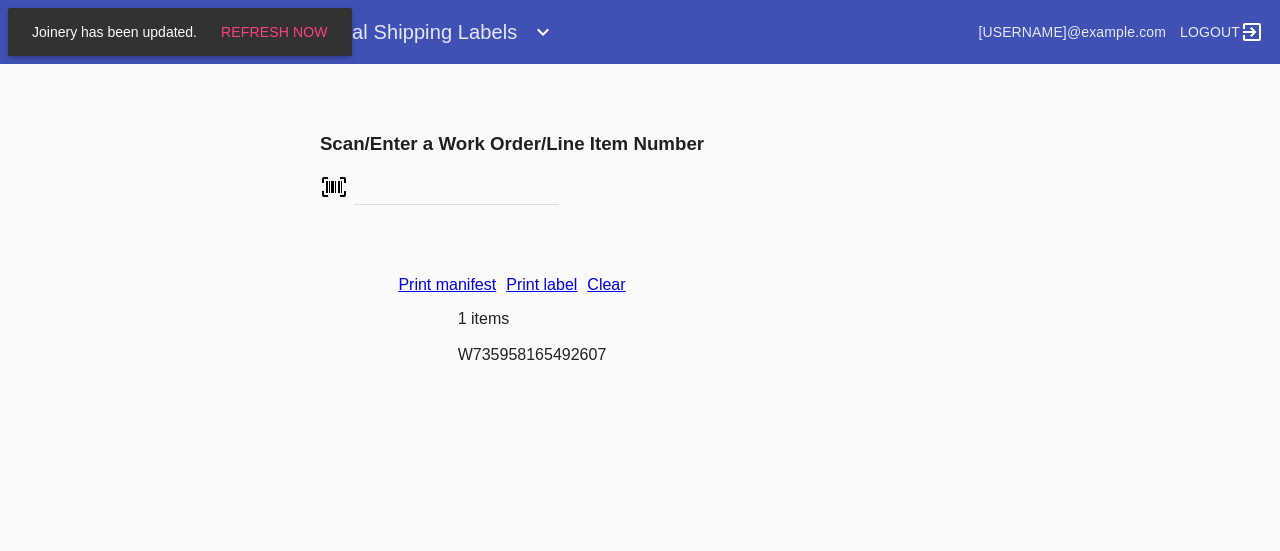 click on "Clear" at bounding box center (606, 284) 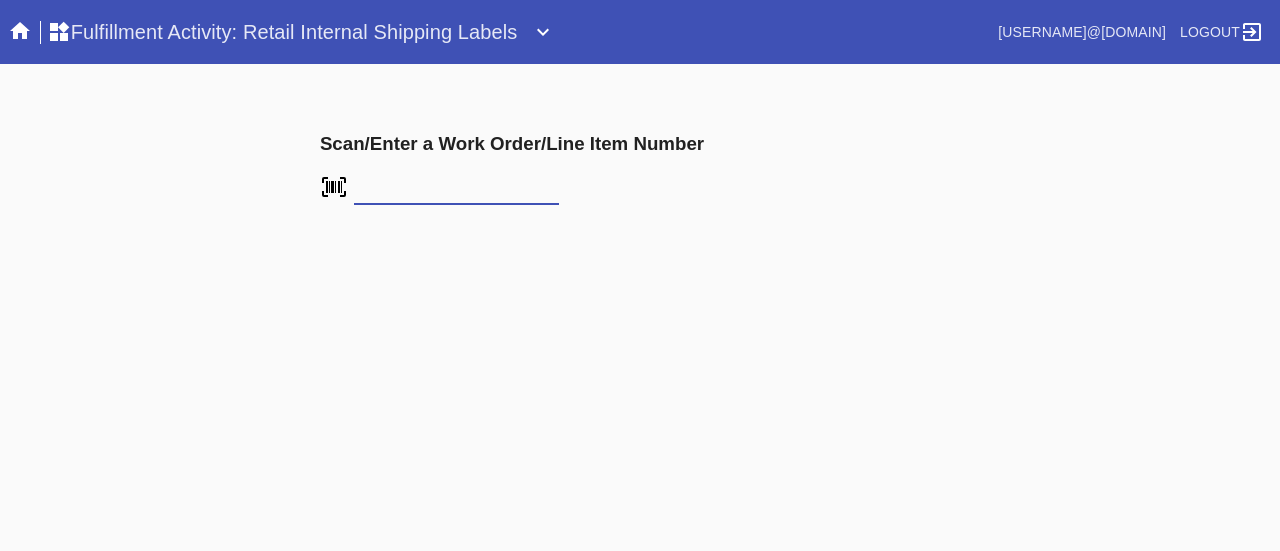 scroll, scrollTop: 0, scrollLeft: 0, axis: both 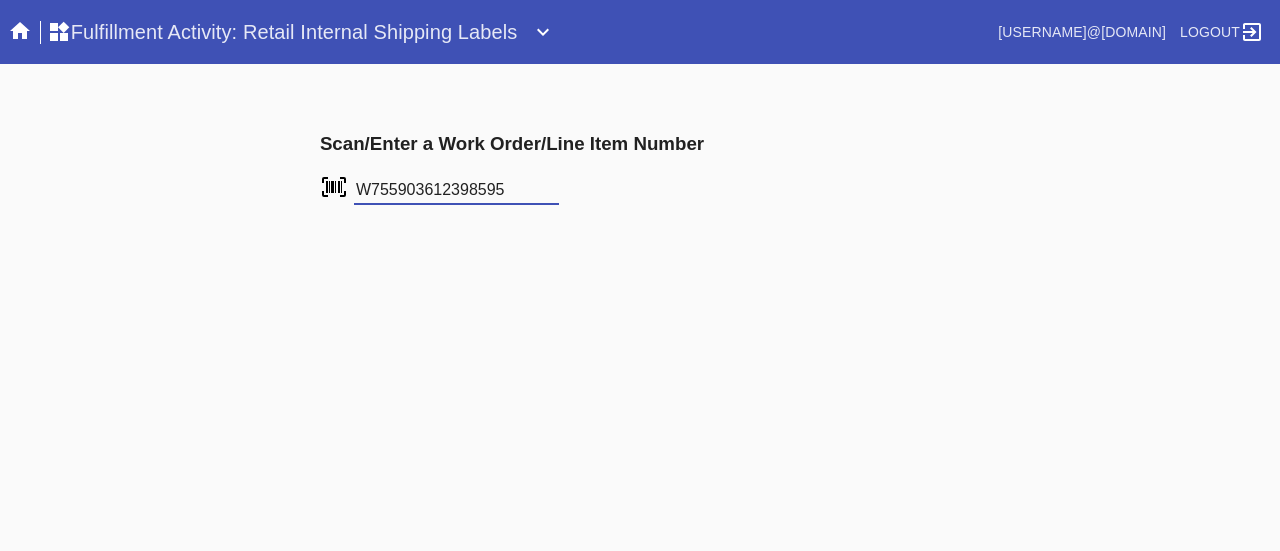 type on "W755903612398595" 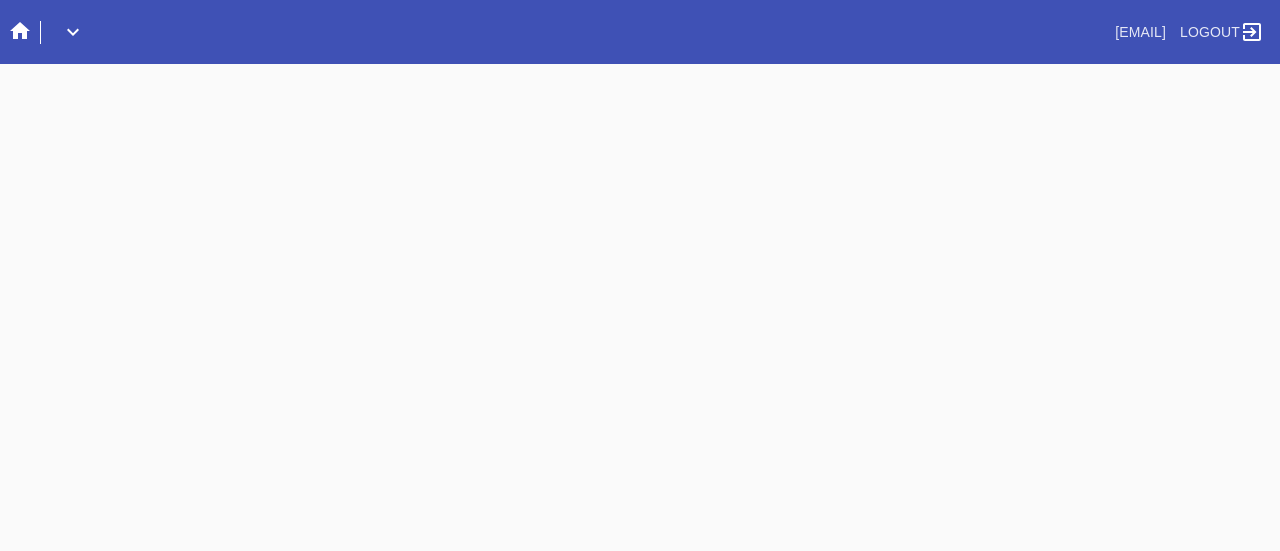 scroll, scrollTop: 0, scrollLeft: 0, axis: both 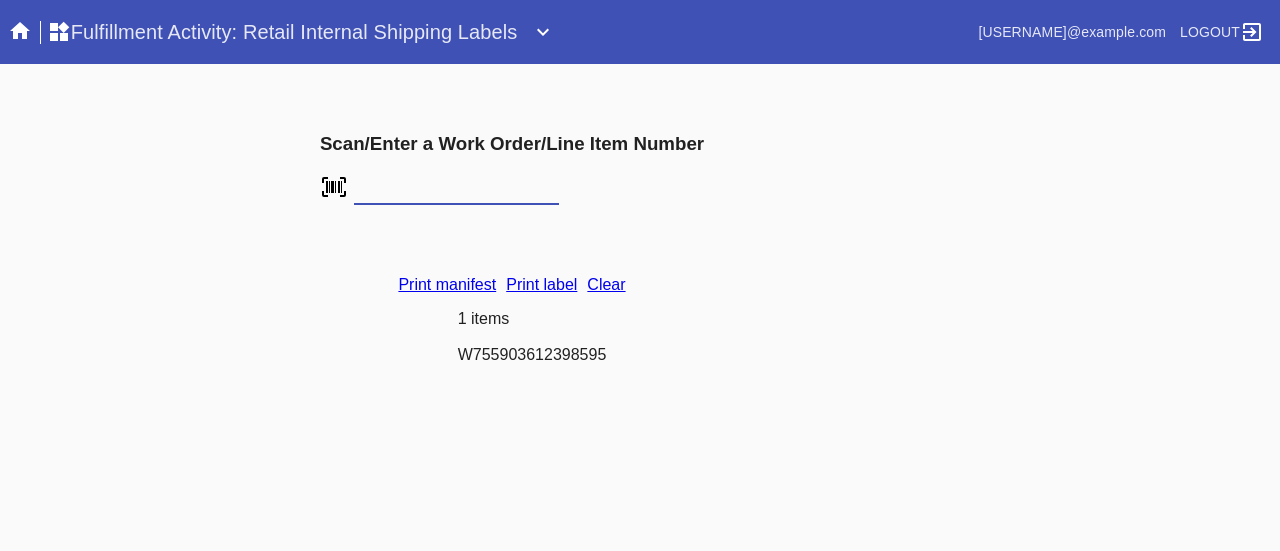 click on "Clear" at bounding box center (606, 284) 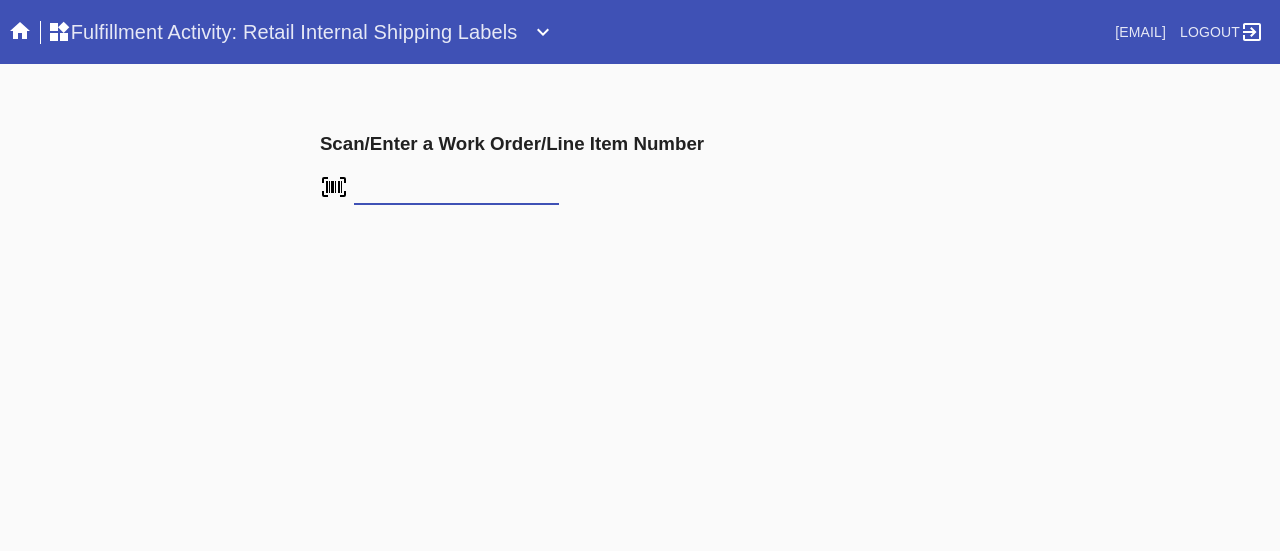 scroll, scrollTop: 0, scrollLeft: 0, axis: both 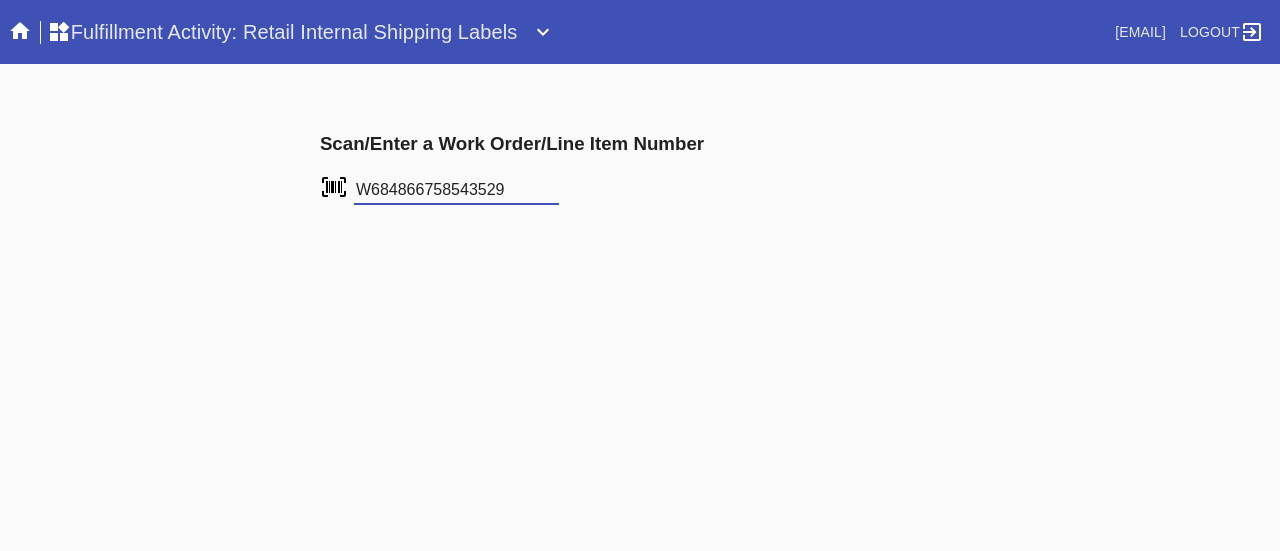 type on "W684866758543529" 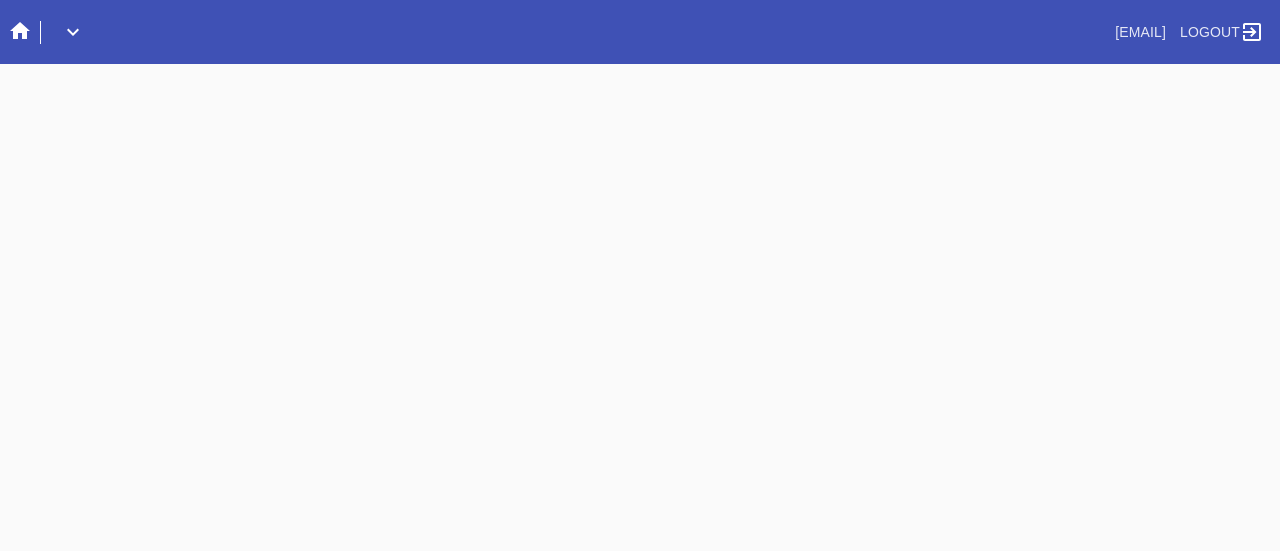 scroll, scrollTop: 0, scrollLeft: 0, axis: both 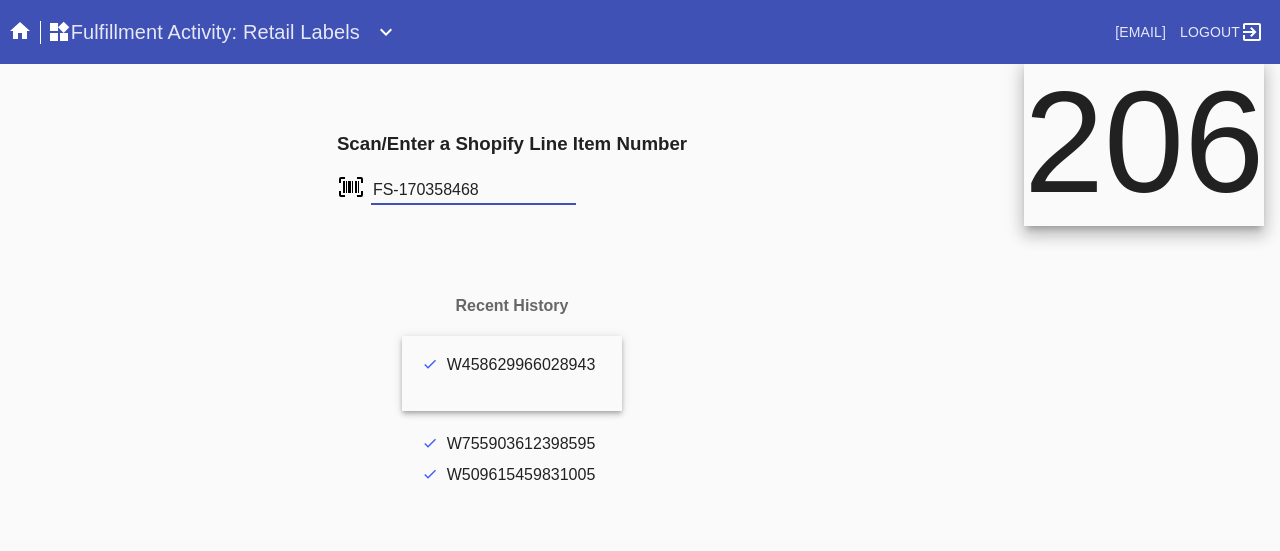 type on "FS-170358468" 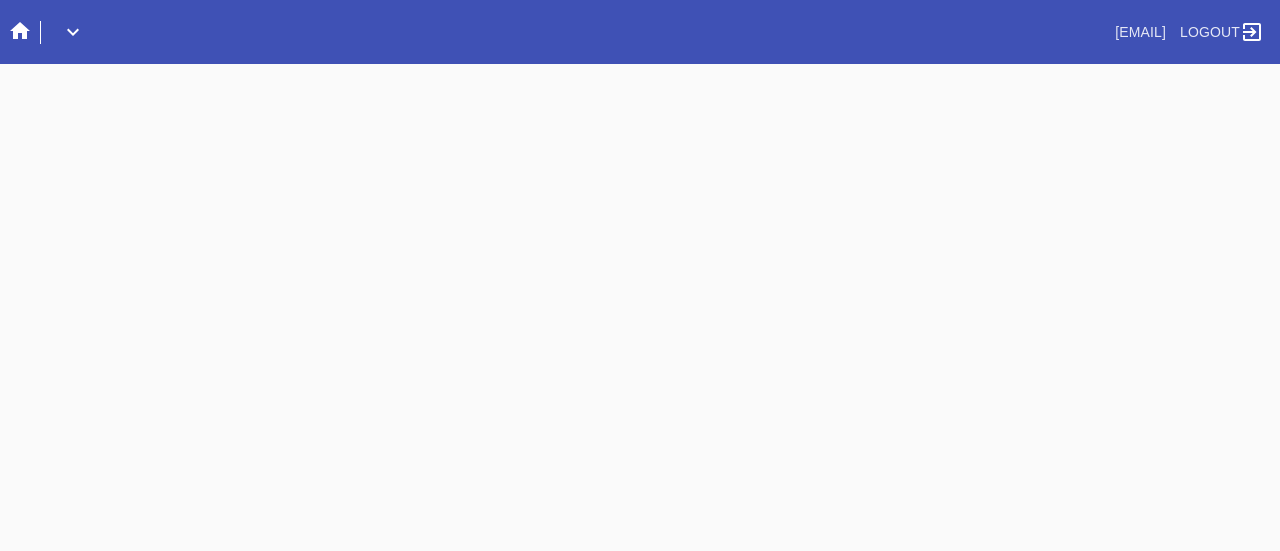 scroll, scrollTop: 0, scrollLeft: 0, axis: both 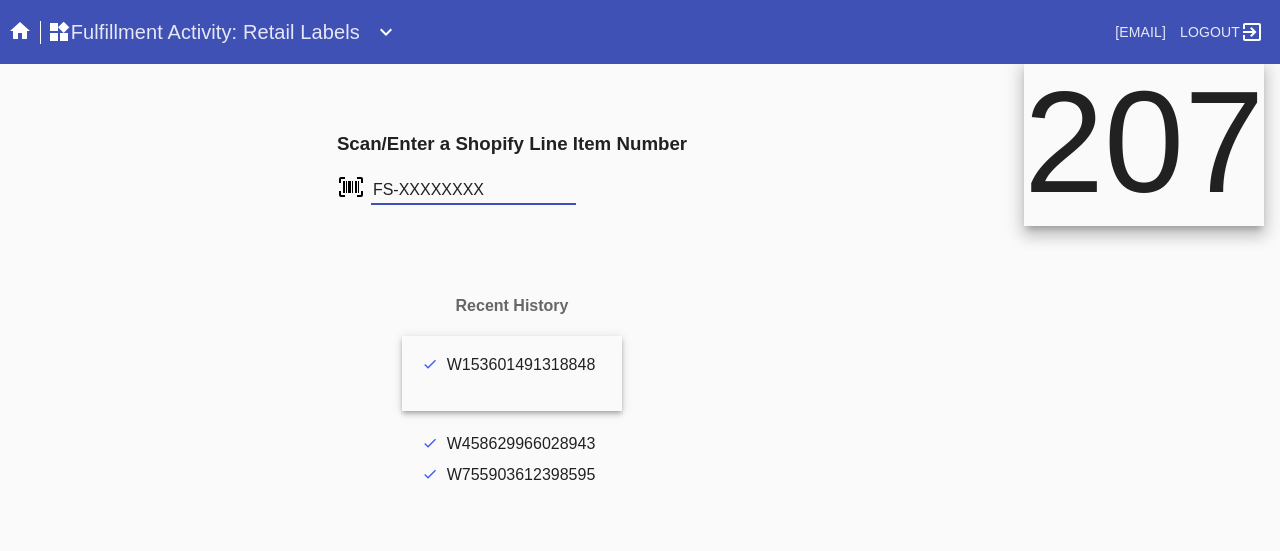 type on "FS-646285735" 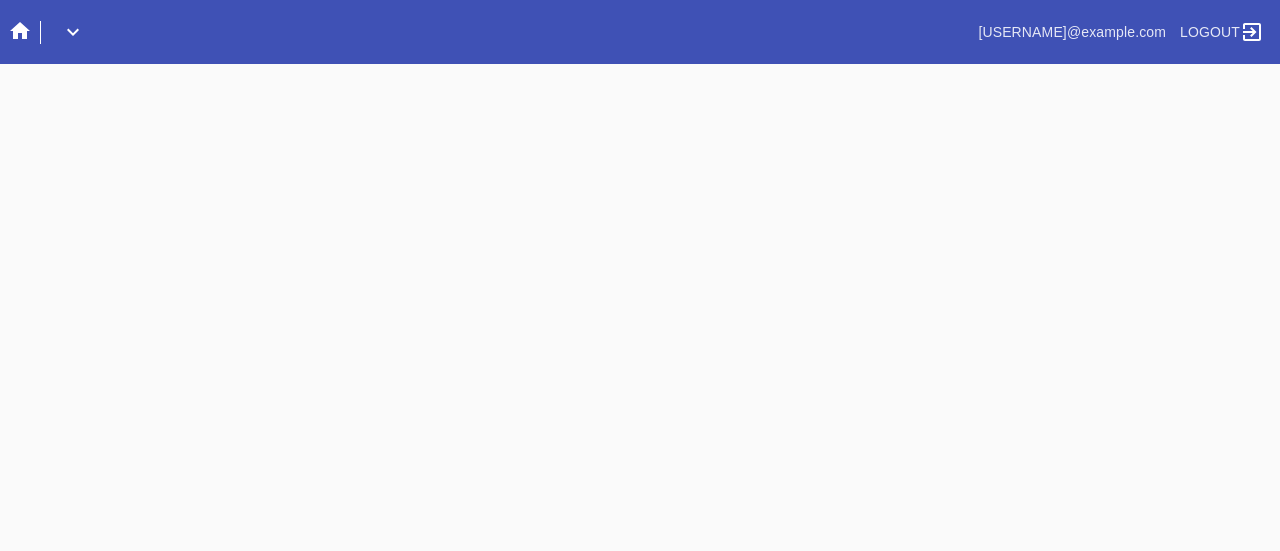 scroll, scrollTop: 0, scrollLeft: 0, axis: both 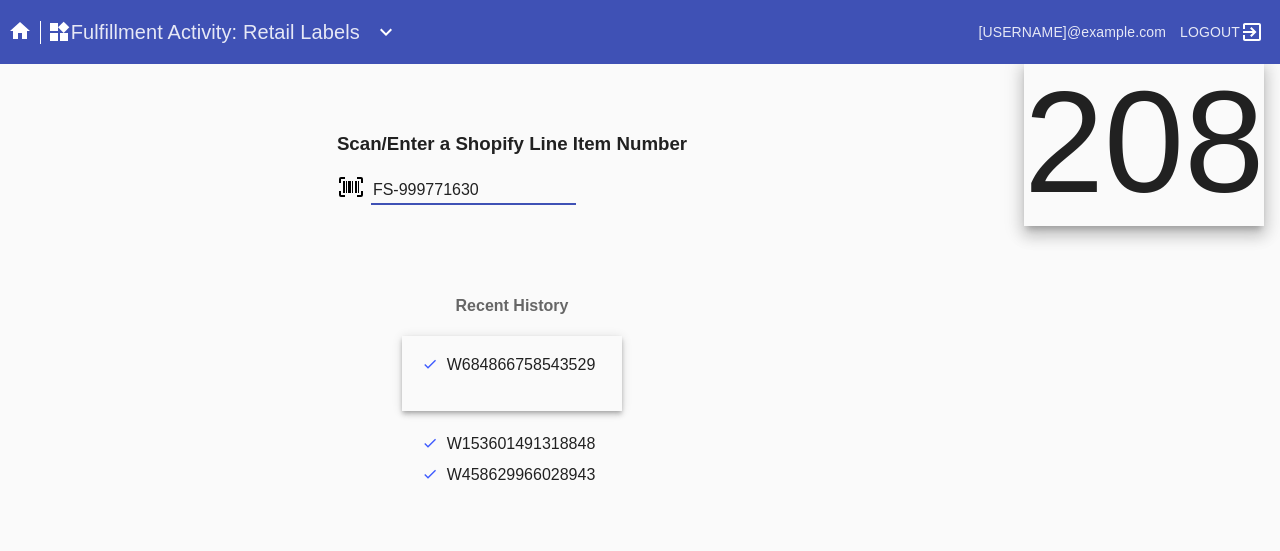 type on "FS-999771630" 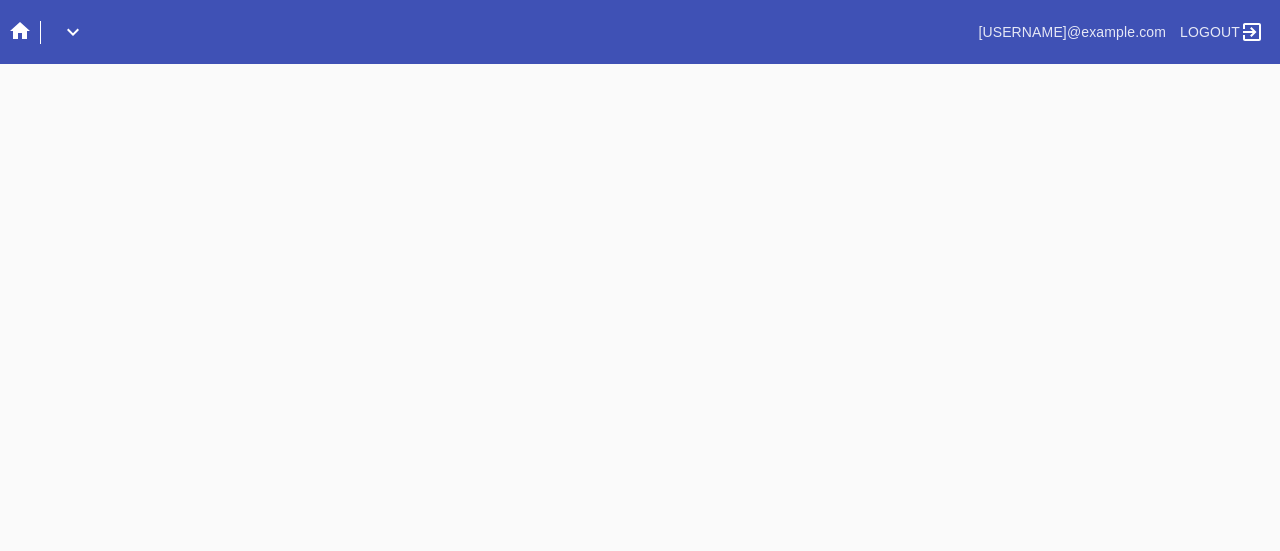 scroll, scrollTop: 0, scrollLeft: 0, axis: both 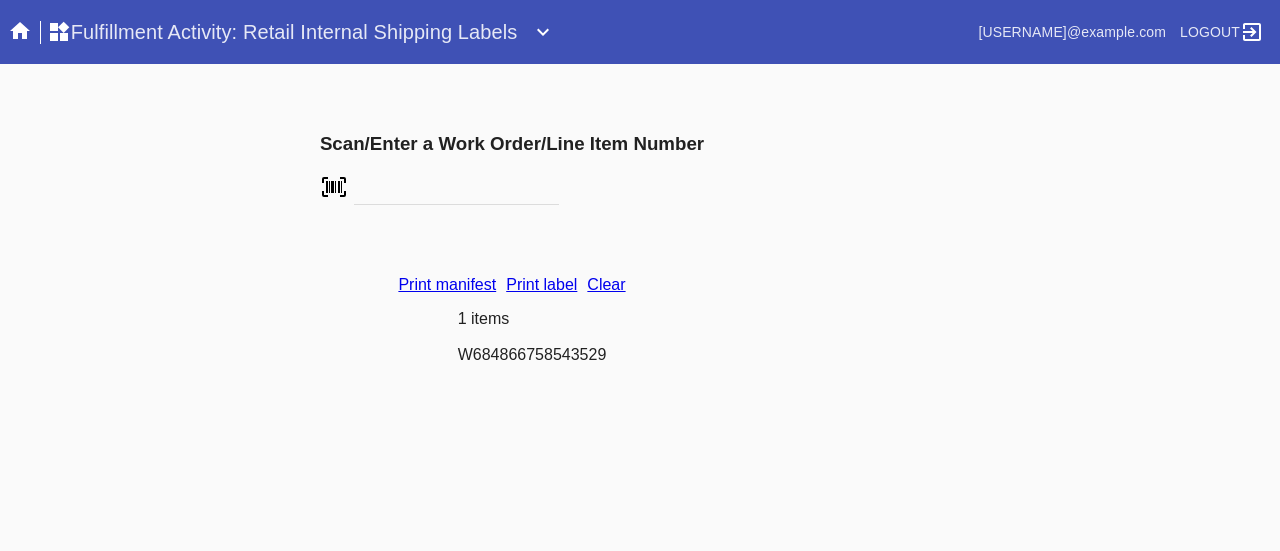 click on "Clear" at bounding box center [606, 284] 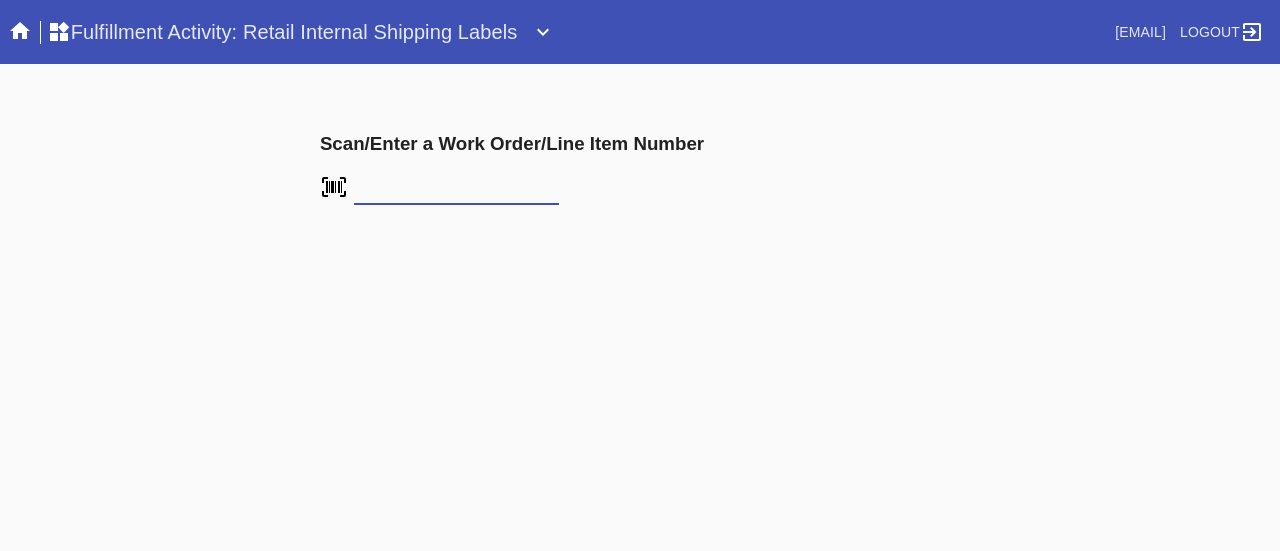 scroll, scrollTop: 0, scrollLeft: 0, axis: both 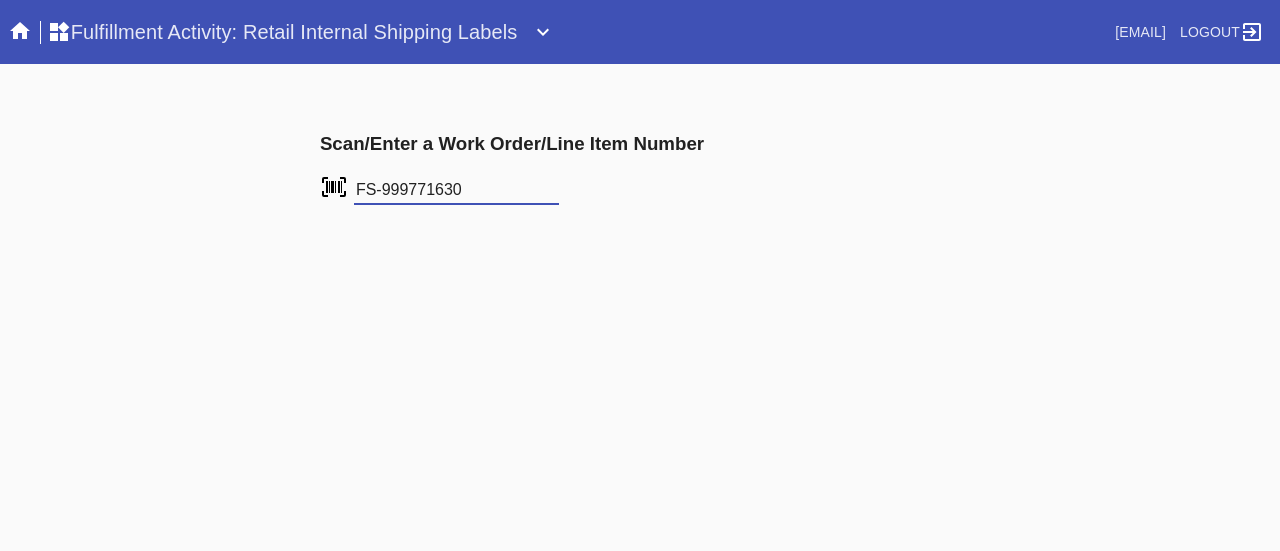 type on "FS-999771630" 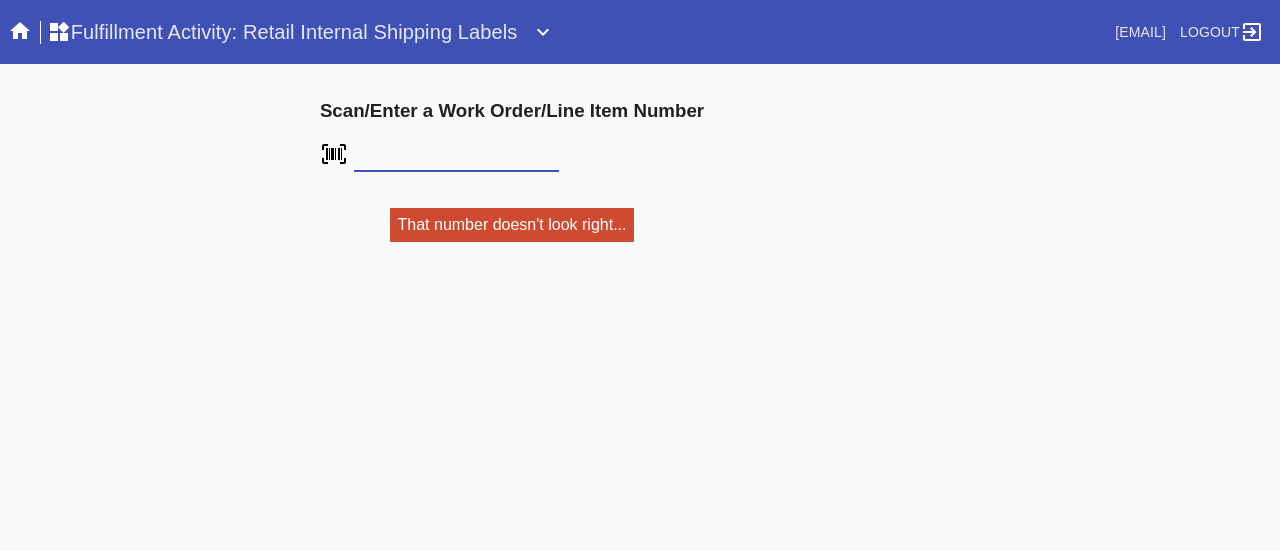 scroll, scrollTop: 0, scrollLeft: 0, axis: both 